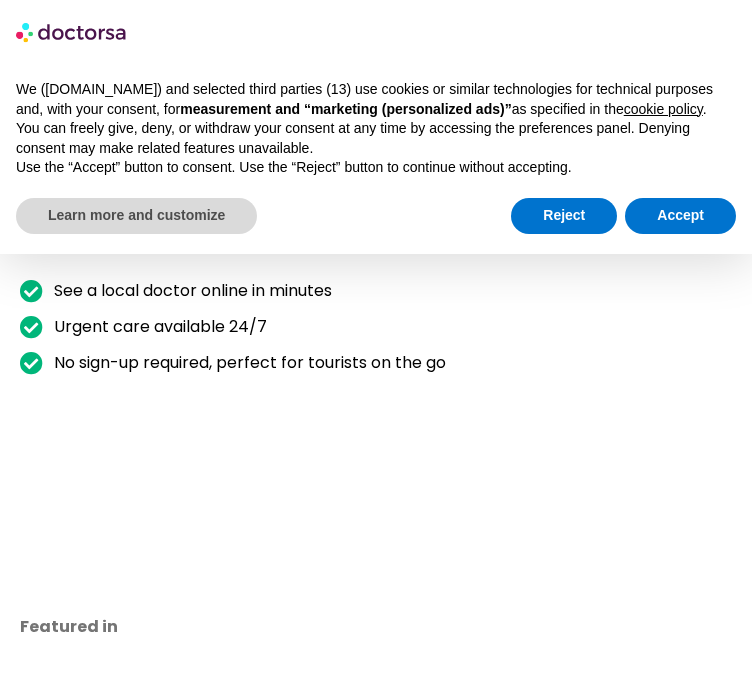 scroll, scrollTop: 0, scrollLeft: 0, axis: both 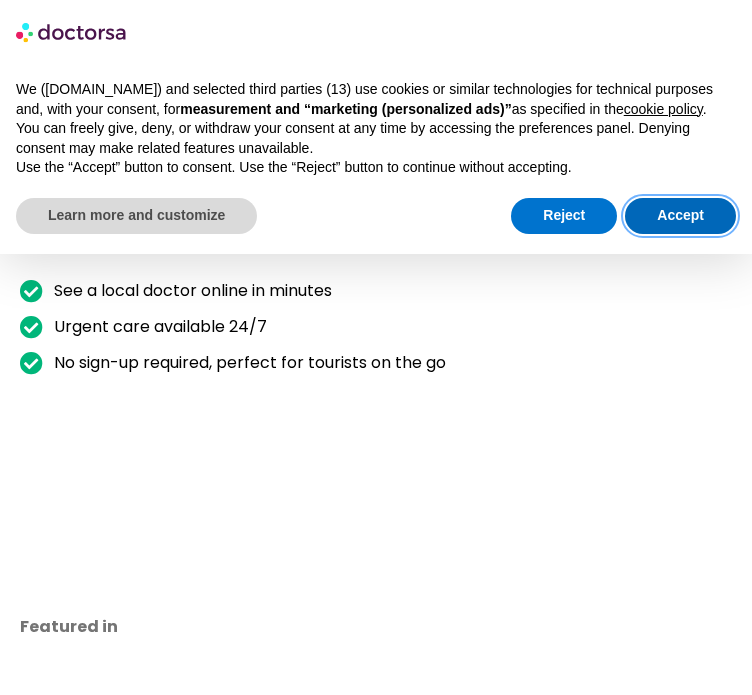 click on "Accept" at bounding box center [680, 216] 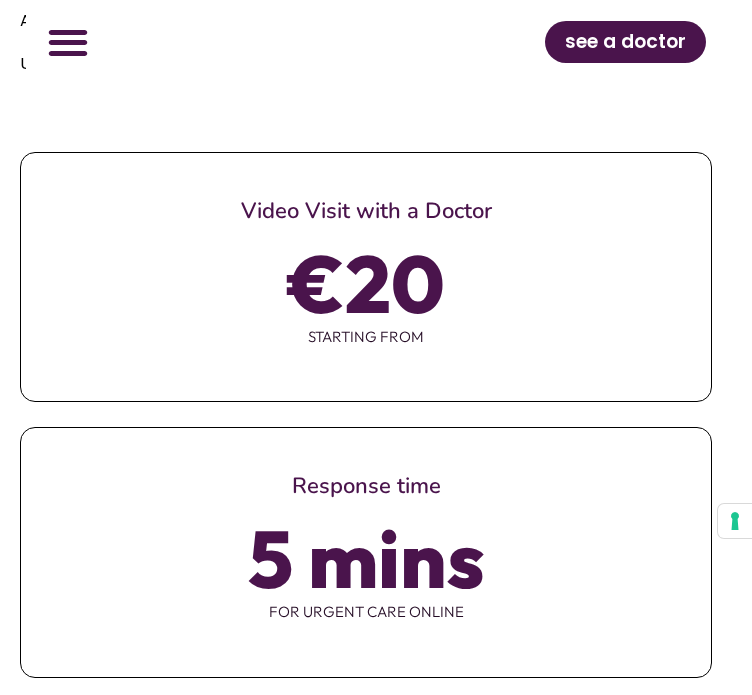 scroll, scrollTop: 1560, scrollLeft: 0, axis: vertical 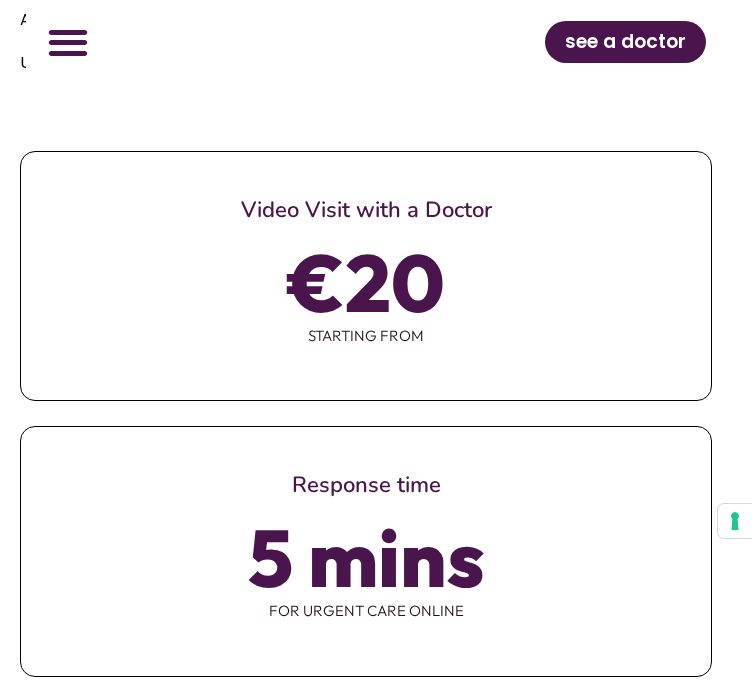 click on "Find a treatment" at bounding box center [127, -1126] 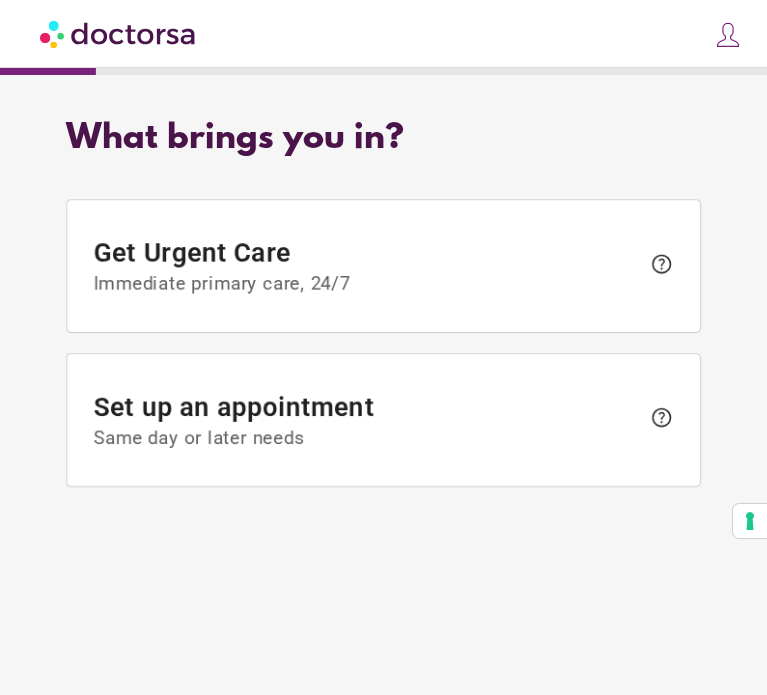scroll, scrollTop: 0, scrollLeft: 0, axis: both 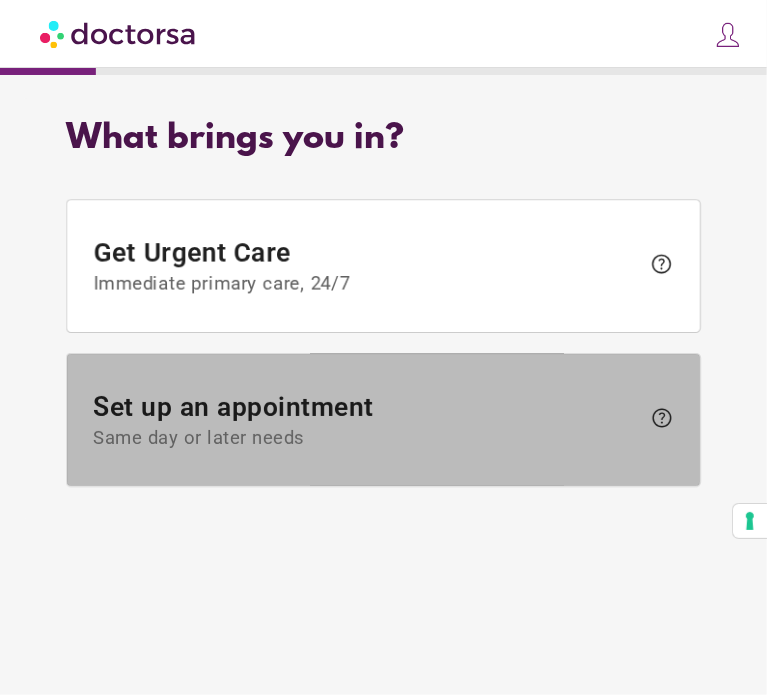 click on "Set up an appointment
Same day or later needs" at bounding box center [366, 421] 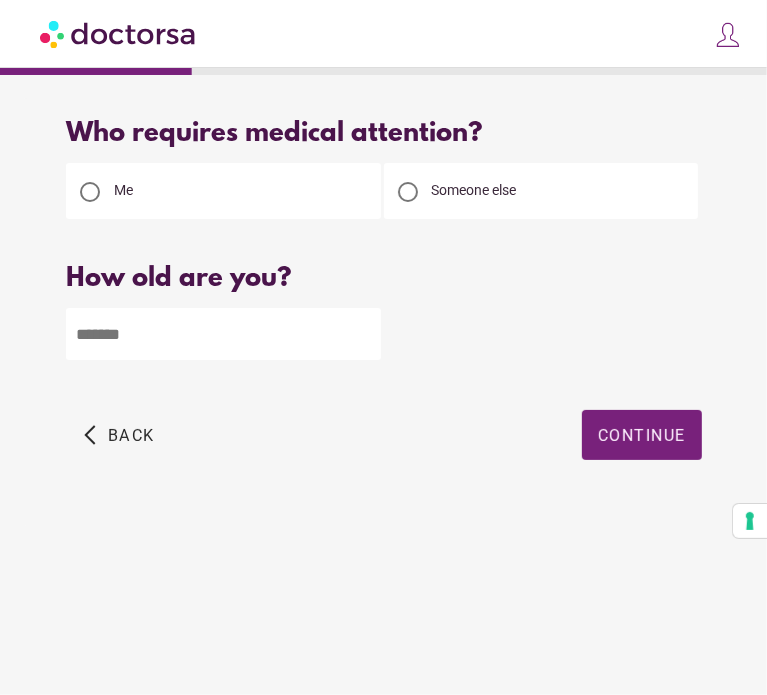 click at bounding box center [408, 192] 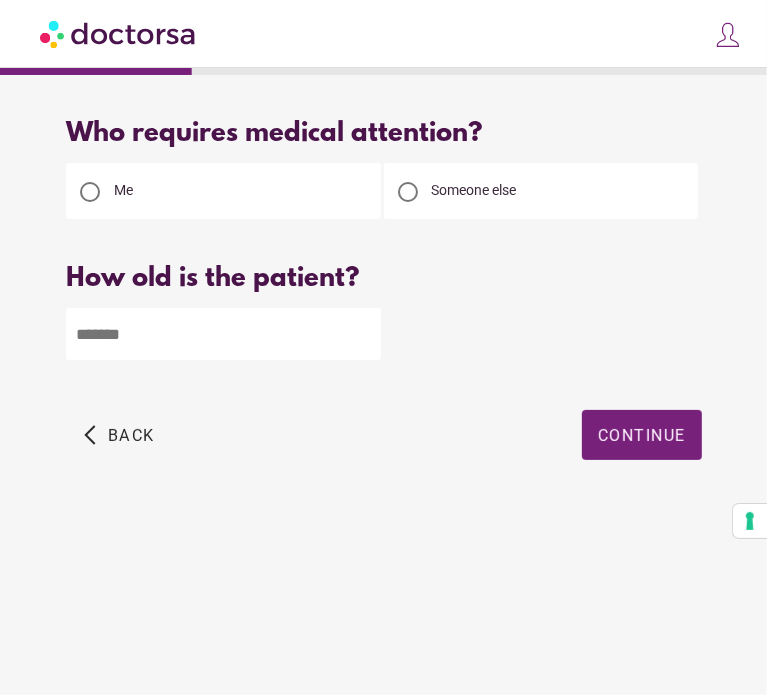 click on "Who requires medical attention?
Me
Someone else Back" at bounding box center (384, 312) 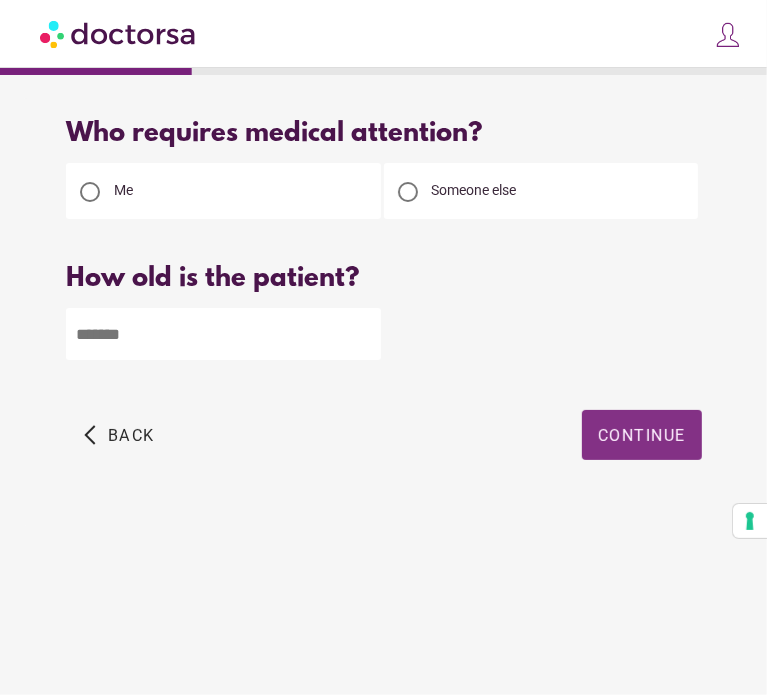 type on "**" 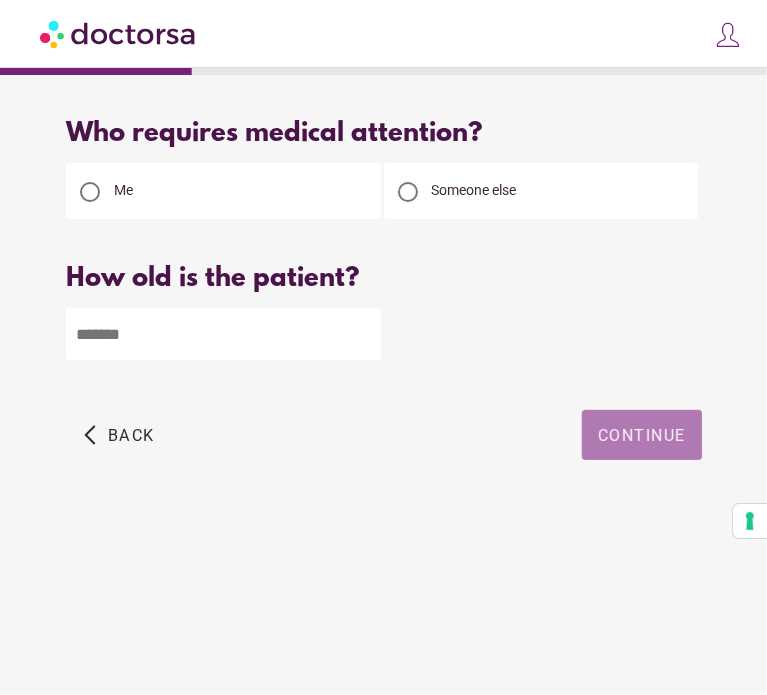 click on "Continue" at bounding box center [642, 435] 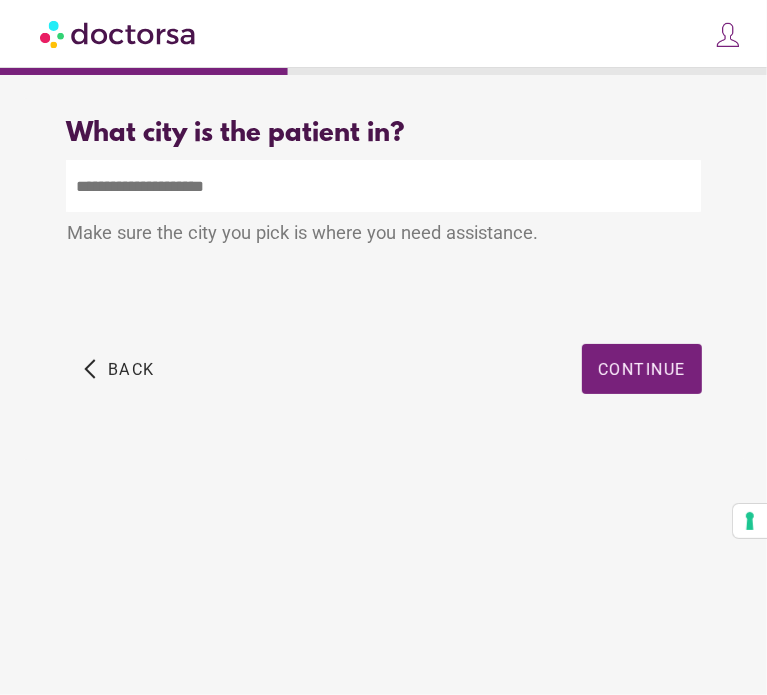 click at bounding box center [383, 186] 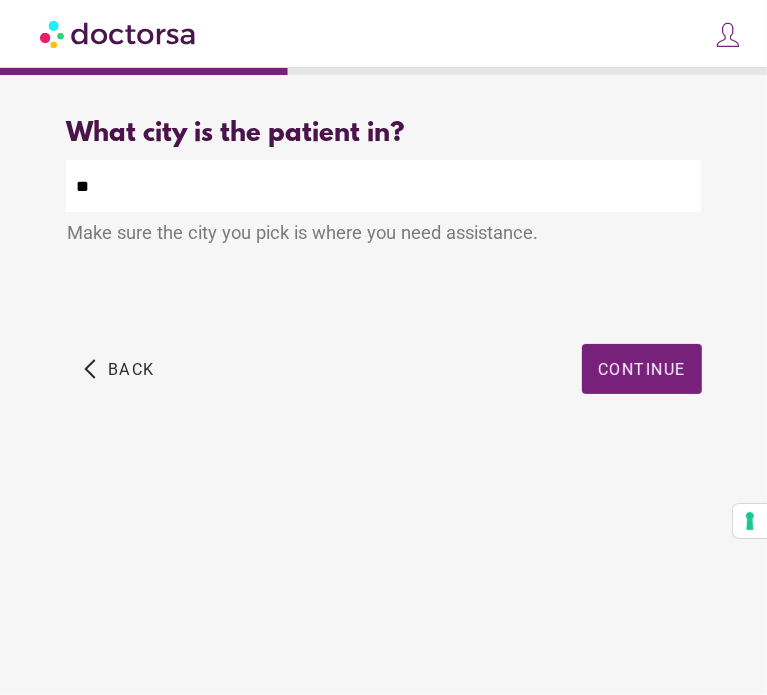 type on "*" 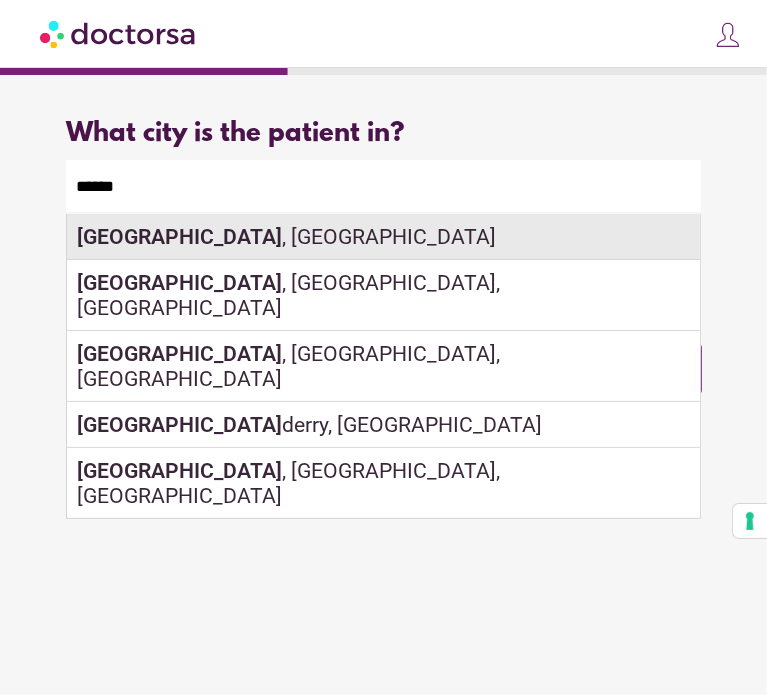 click on "London , UK" at bounding box center [383, 237] 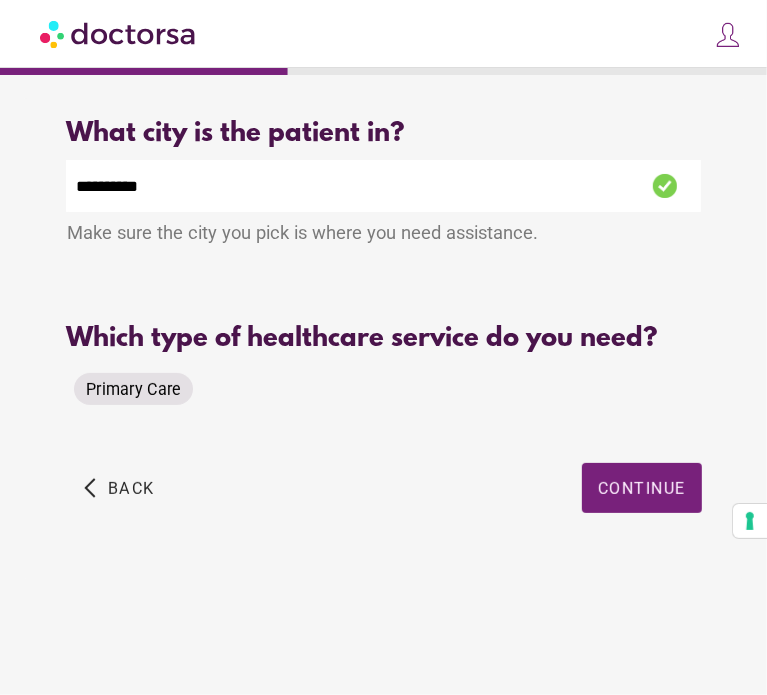 click on "Primary Care" at bounding box center (133, 389) 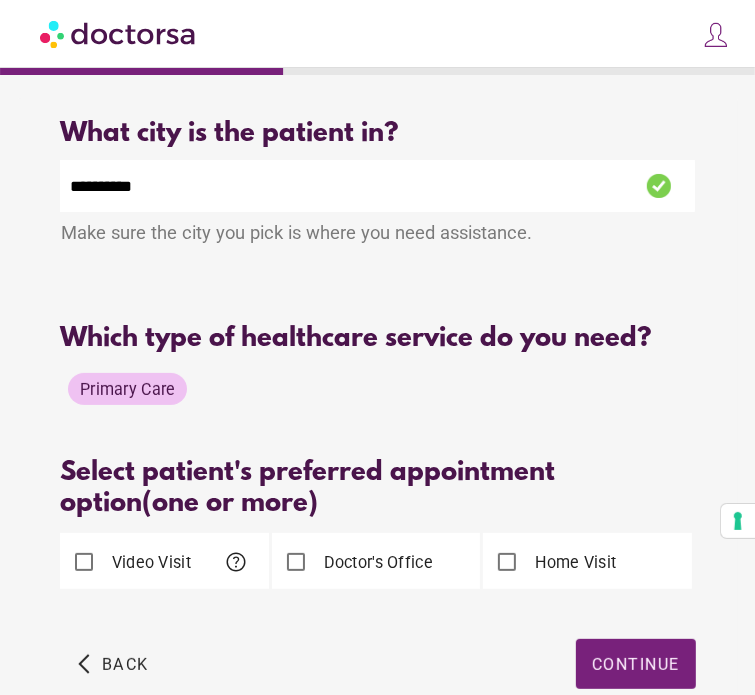 click on "Primary Care" at bounding box center (127, 389) 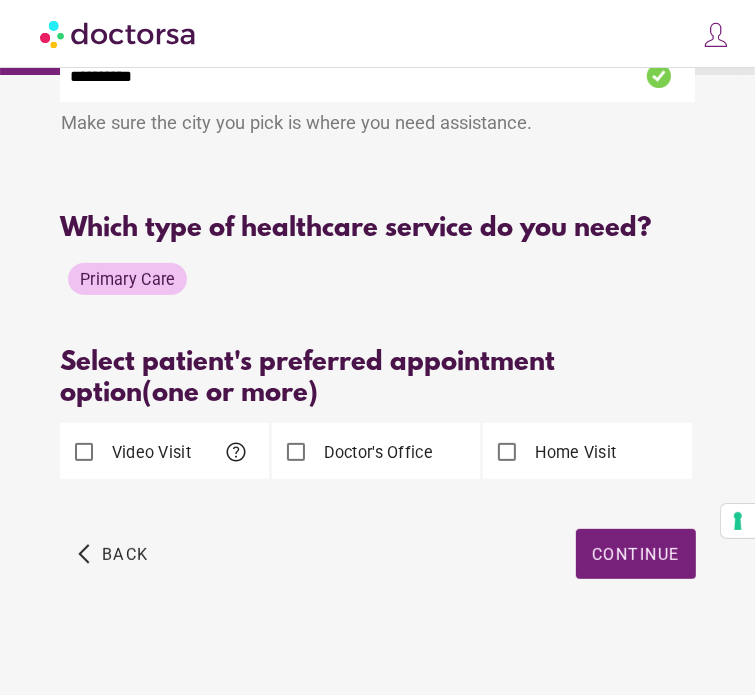 click on "**********" at bounding box center [378, 316] 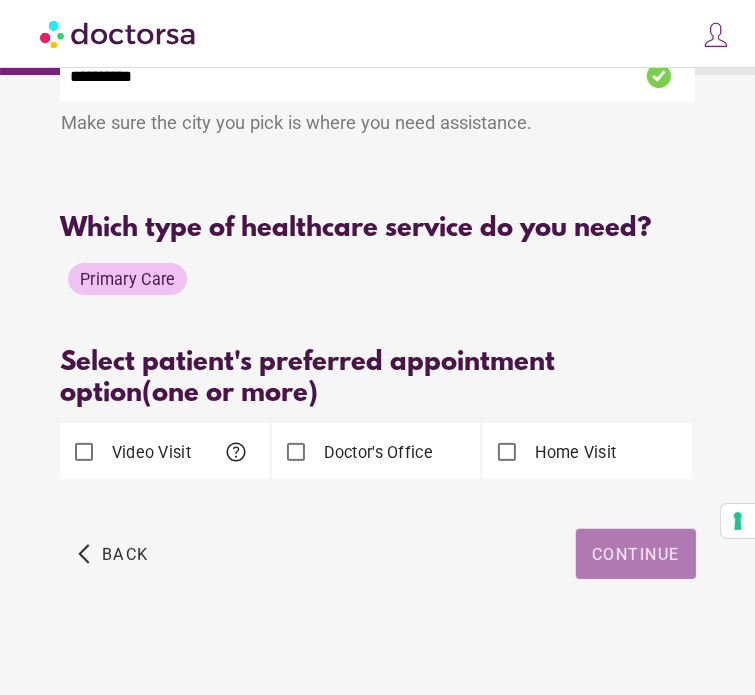 click on "Continue" at bounding box center (636, 554) 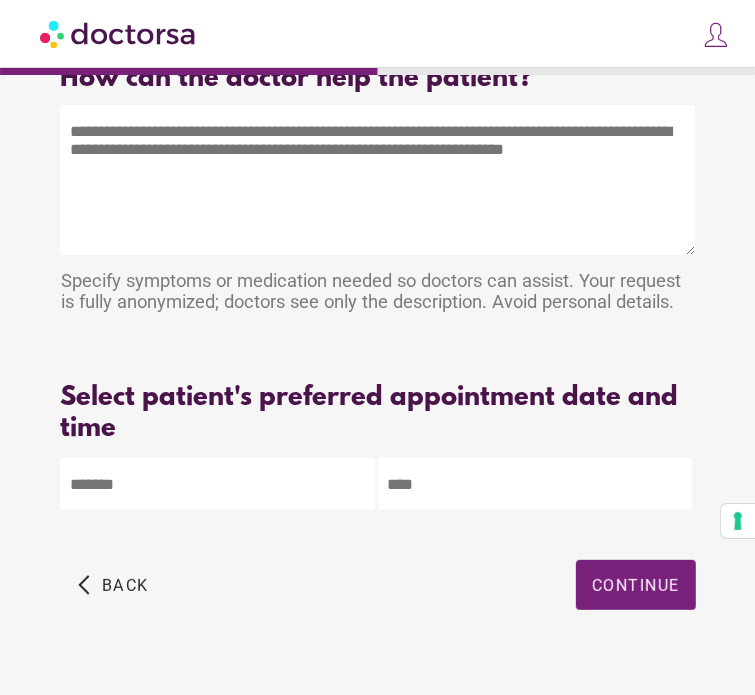scroll, scrollTop: 56, scrollLeft: 0, axis: vertical 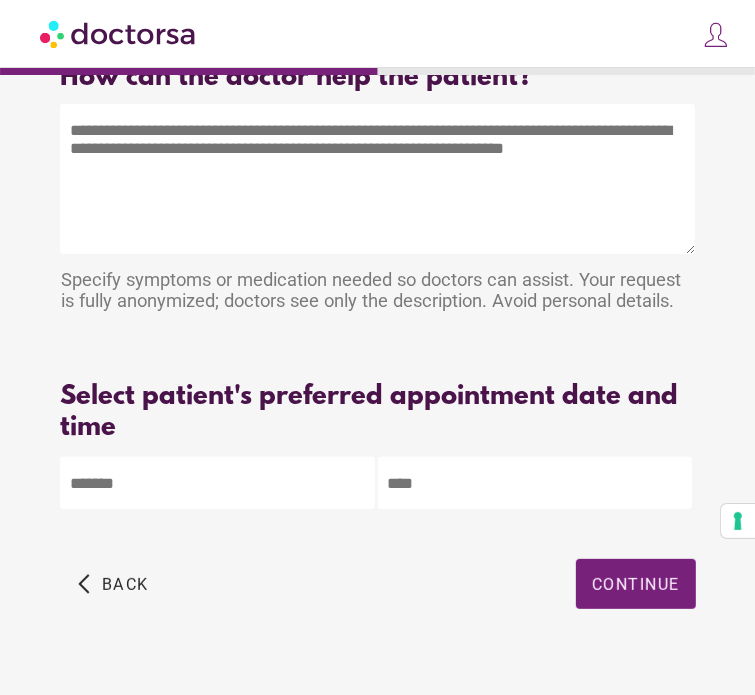 click on "Select patient's preferred appointment date and time" at bounding box center [377, 413] 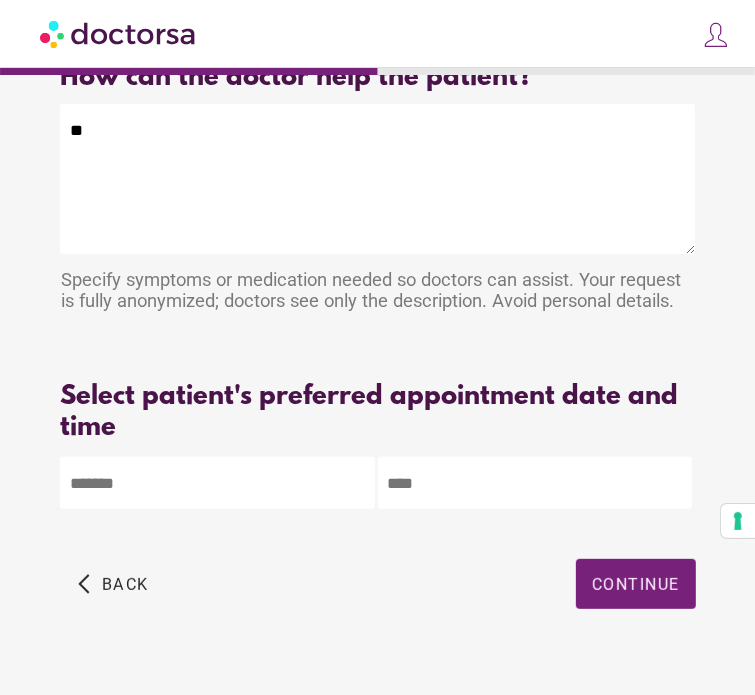 type on "*" 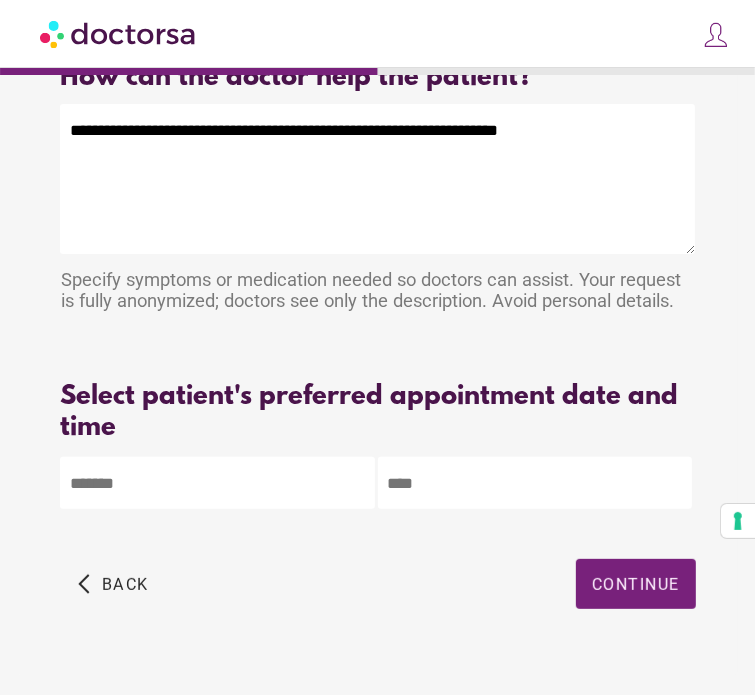 click on "**********" at bounding box center [377, 179] 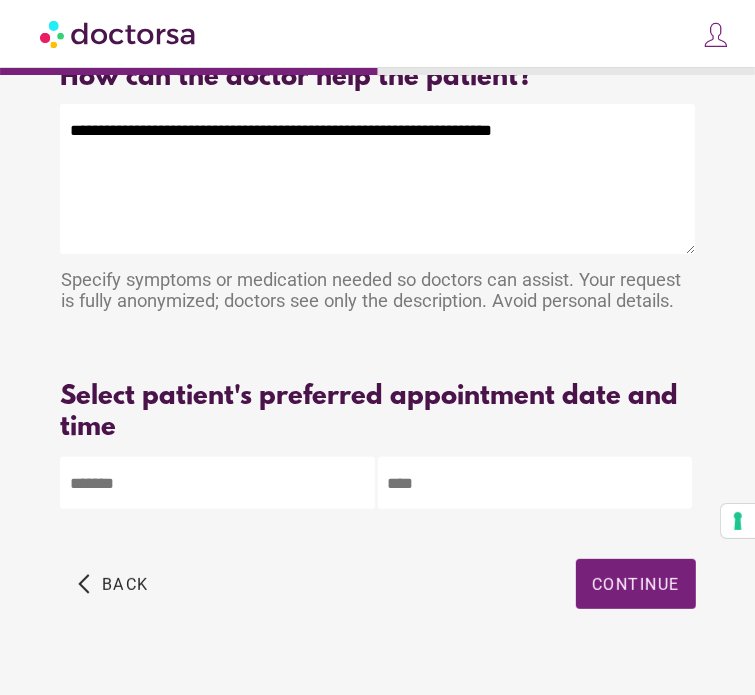 click on "**********" at bounding box center [377, 179] 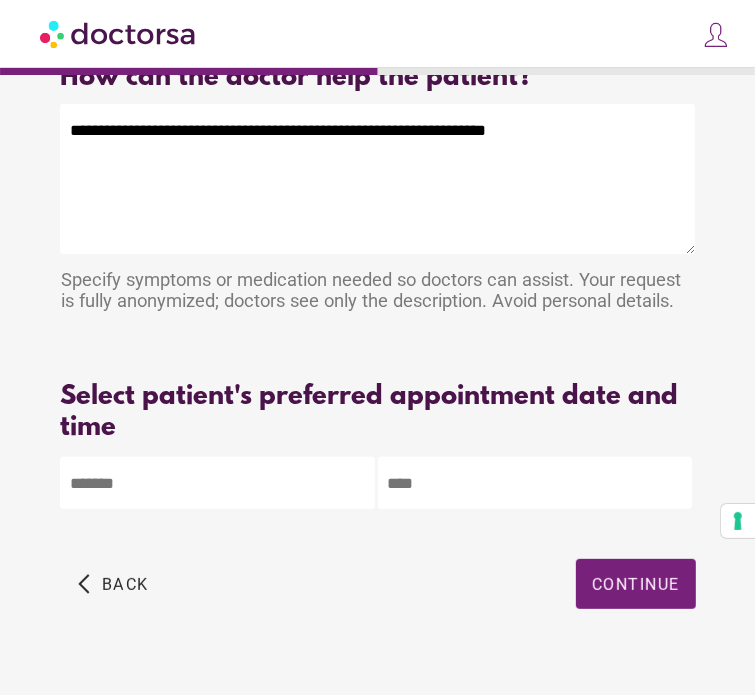 click on "**********" at bounding box center [377, 179] 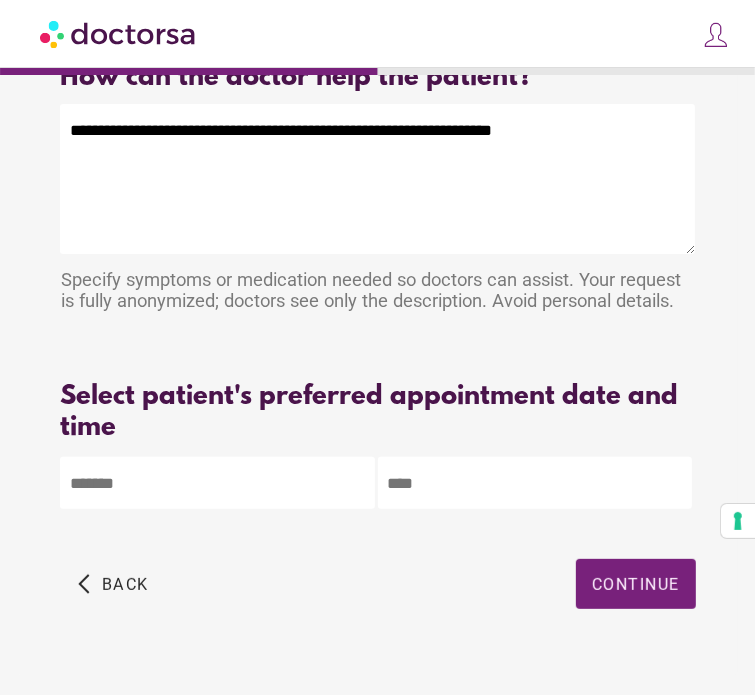 click on "**********" at bounding box center (377, 179) 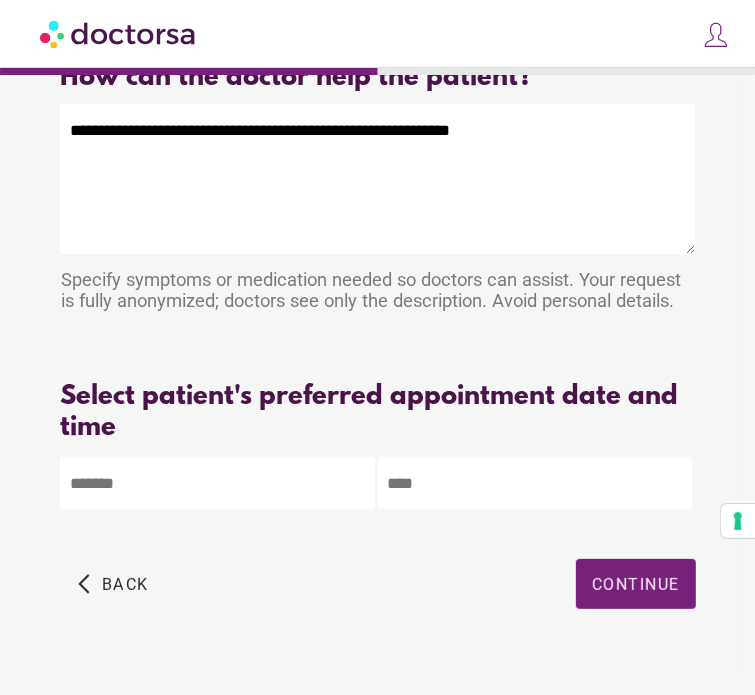 click on "**********" at bounding box center [377, 179] 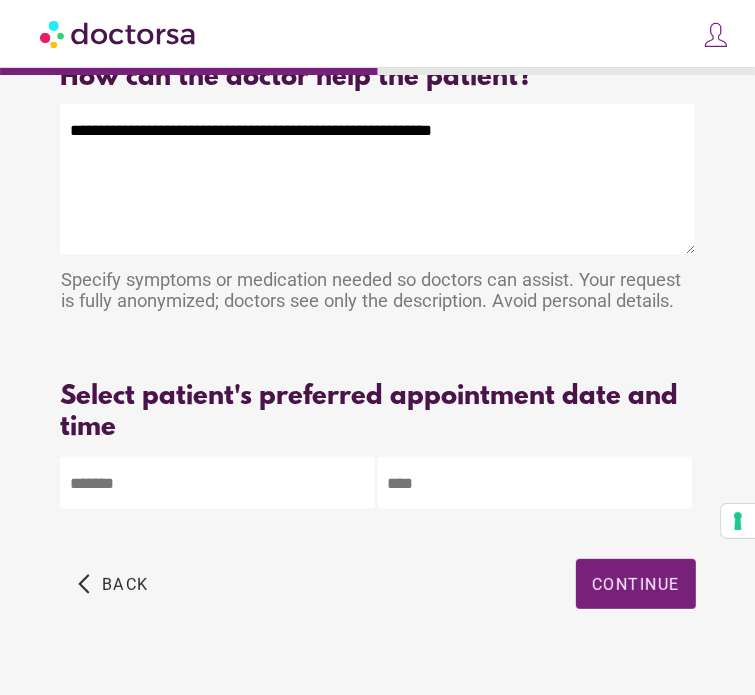 drag, startPoint x: 468, startPoint y: 136, endPoint x: 518, endPoint y: 139, distance: 50.08992 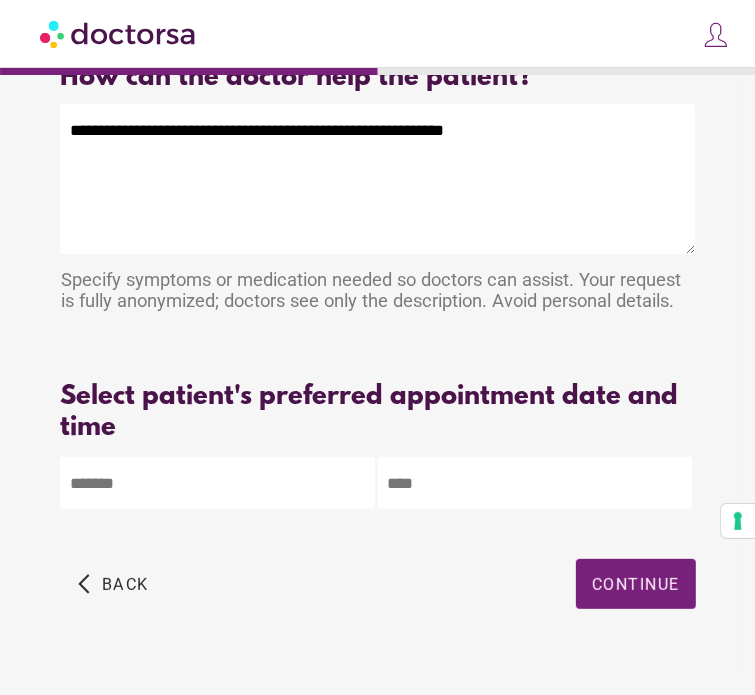 scroll, scrollTop: 90, scrollLeft: 0, axis: vertical 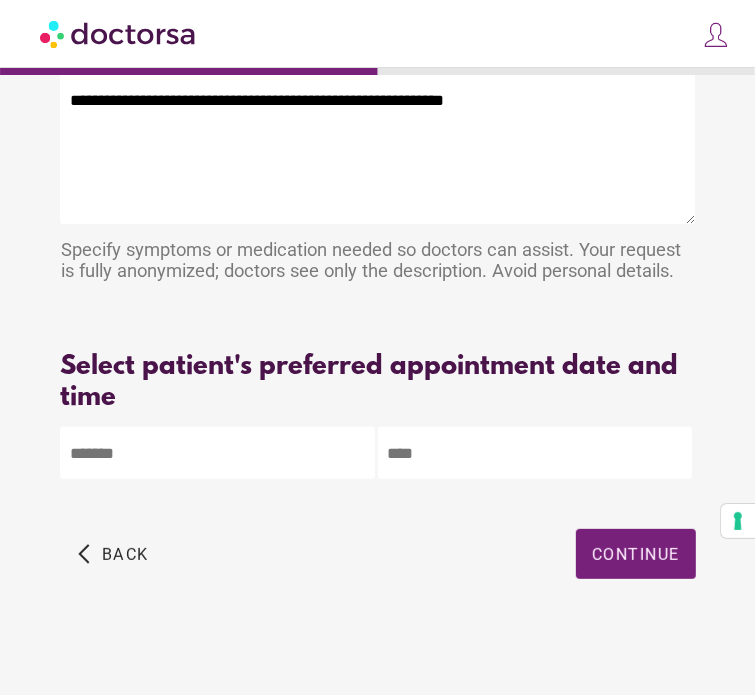 type on "**********" 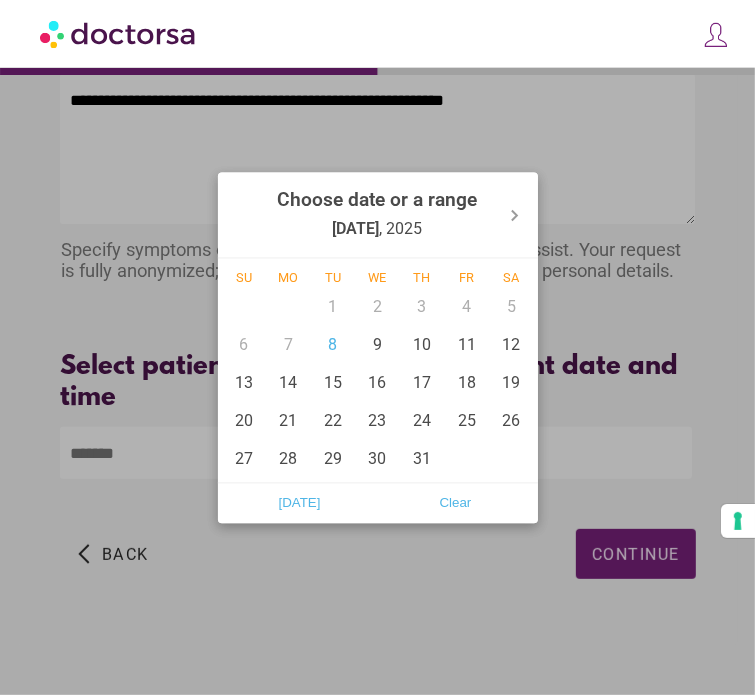 click on "**********" at bounding box center (377, 304) 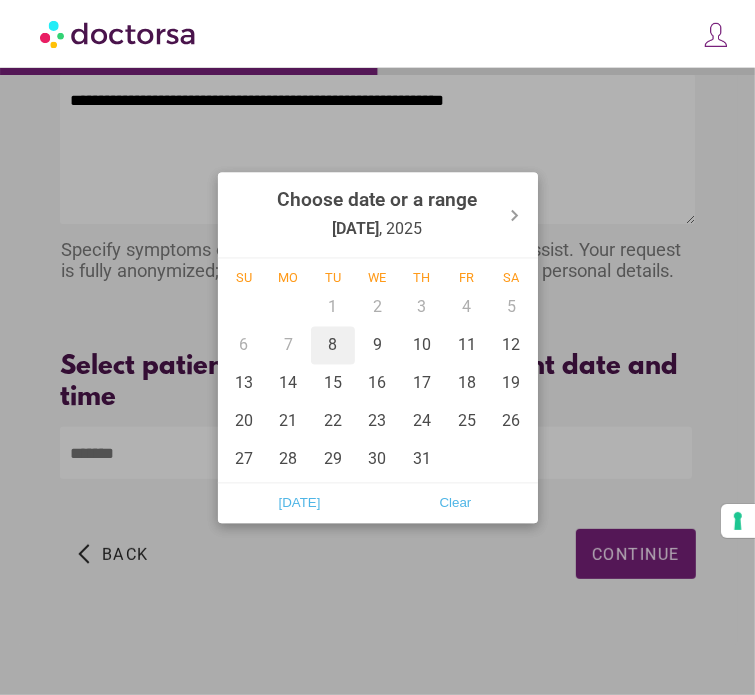 click on "8" at bounding box center (333, 345) 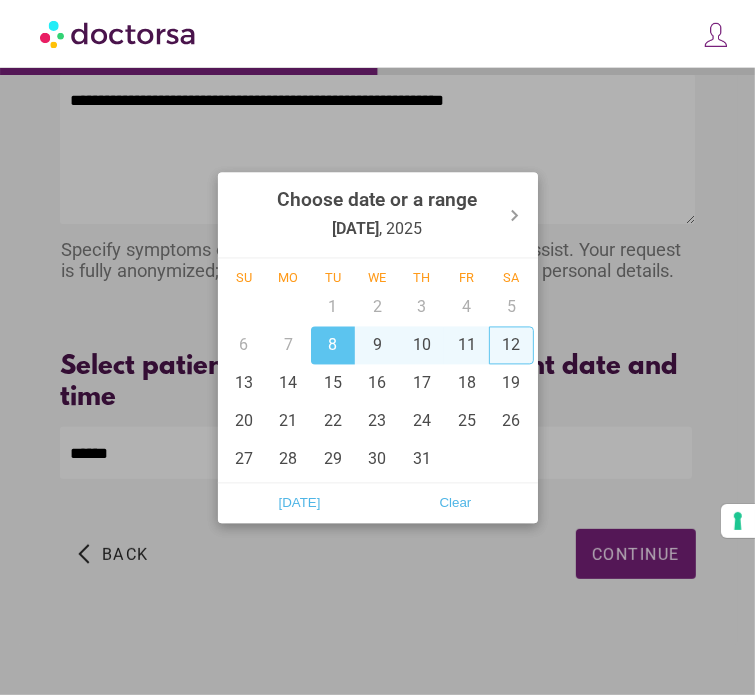 click at bounding box center [377, 347] 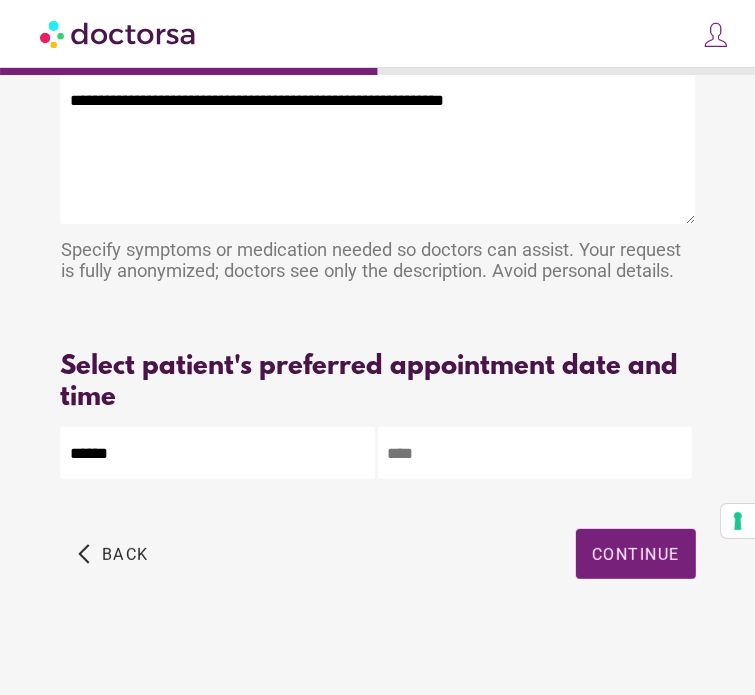click at bounding box center (535, 453) 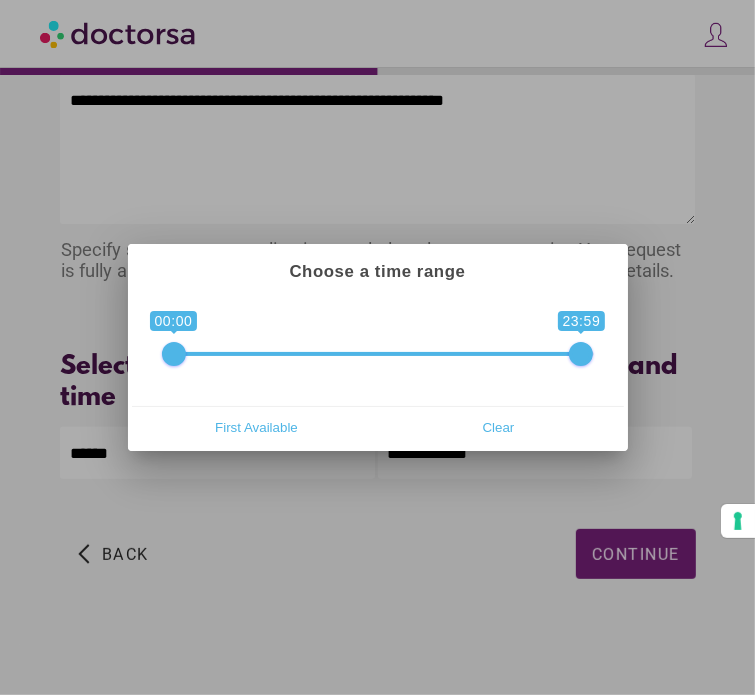 drag, startPoint x: 179, startPoint y: 359, endPoint x: -108, endPoint y: 354, distance: 287.04355 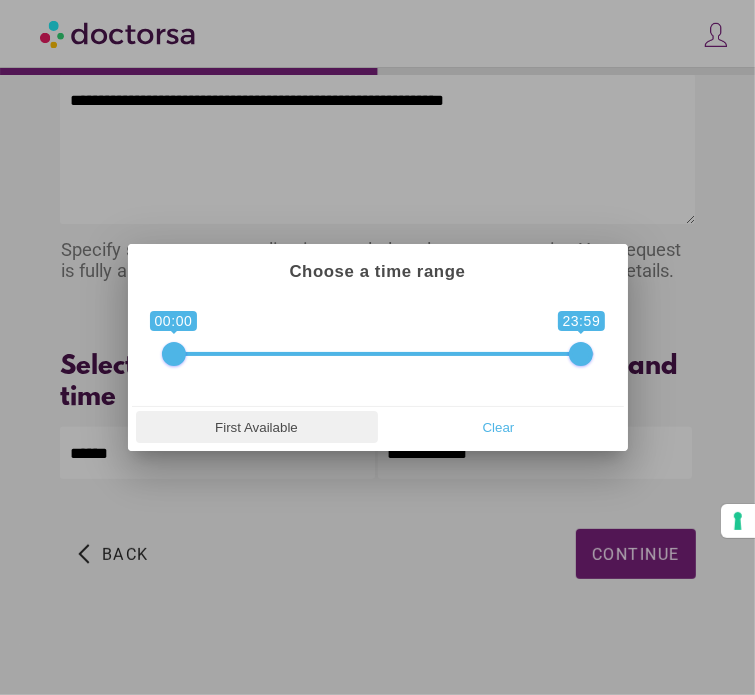 click on "First Available" at bounding box center [257, 427] 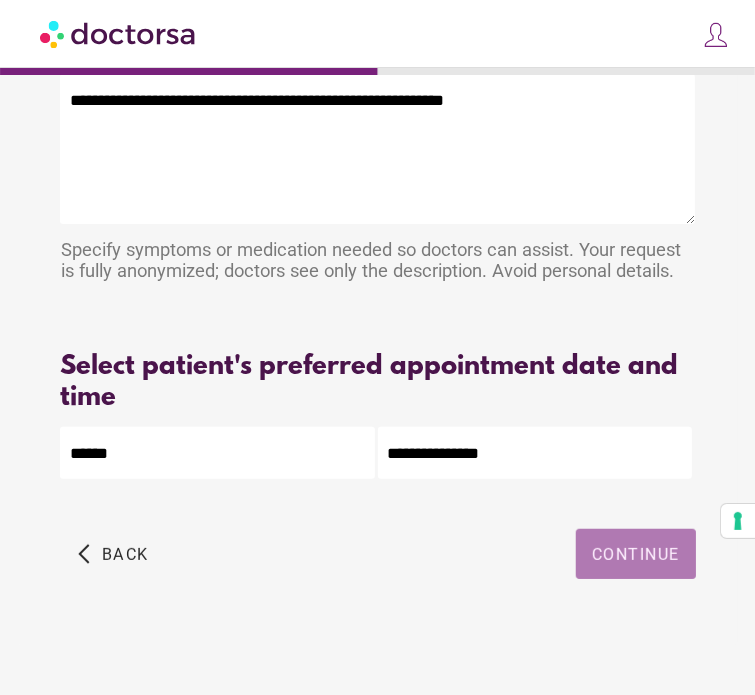 click at bounding box center (636, 554) 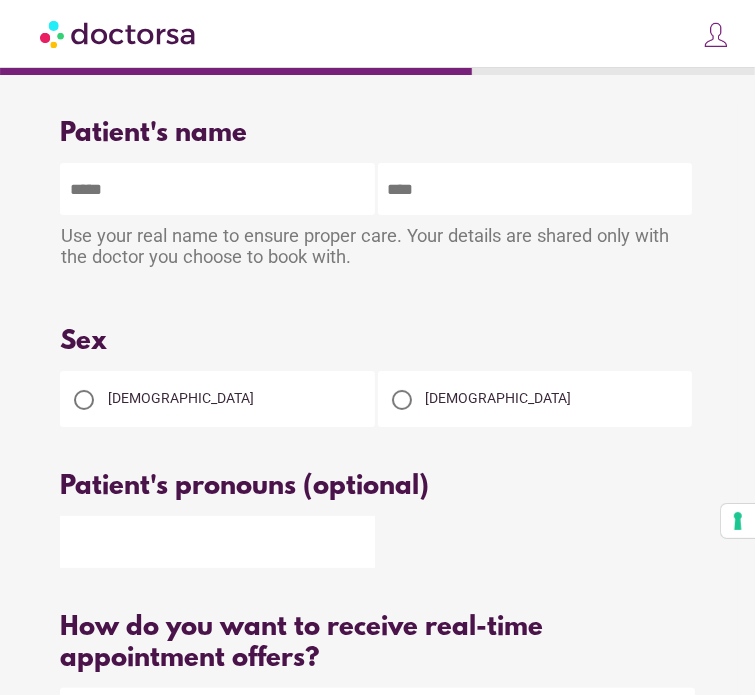 click at bounding box center [217, 189] 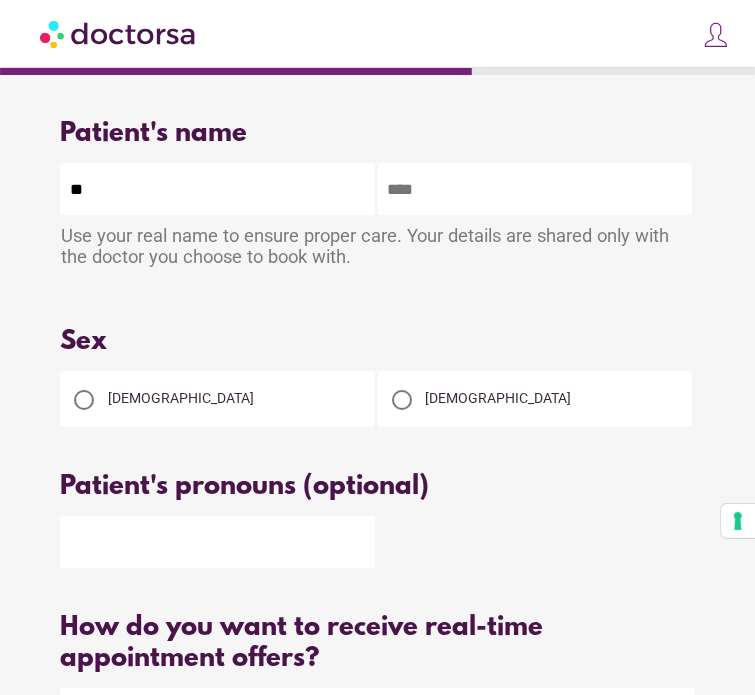type on "*" 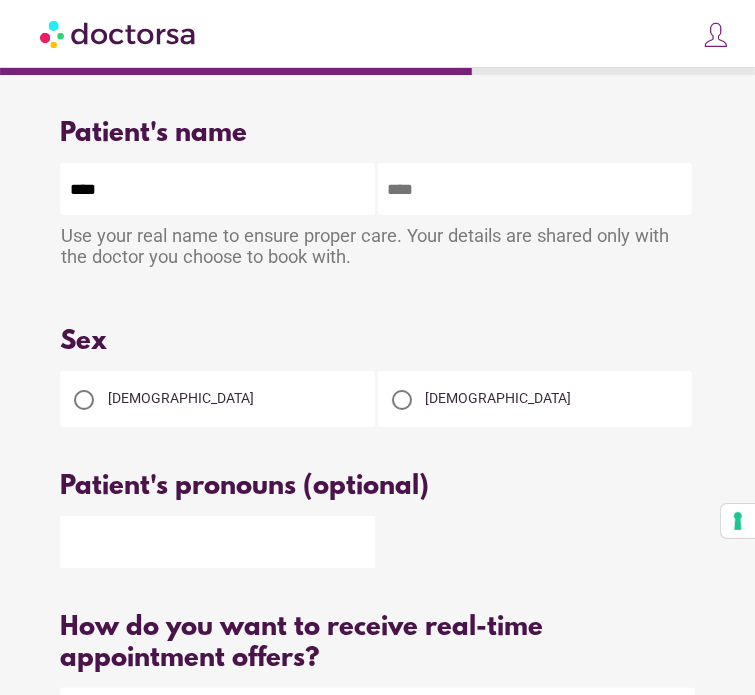 type on "****" 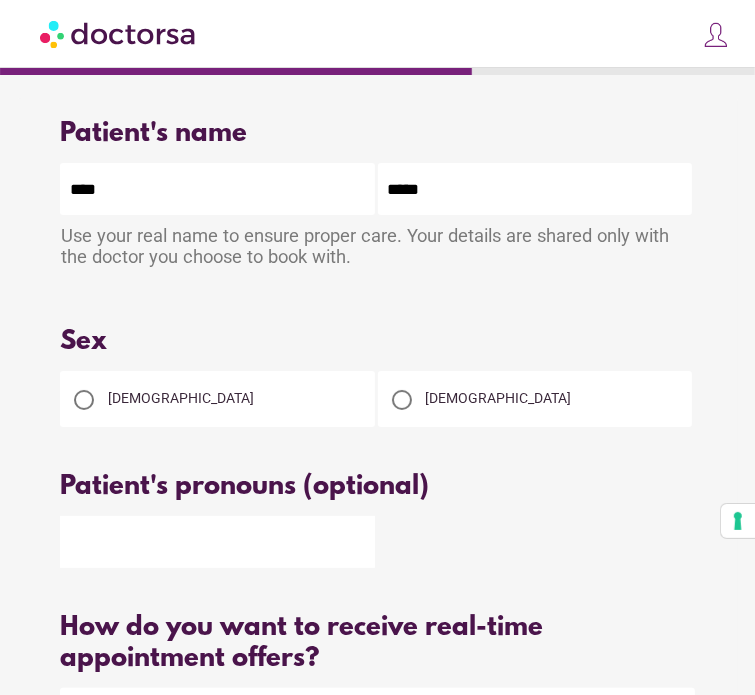 type on "*****" 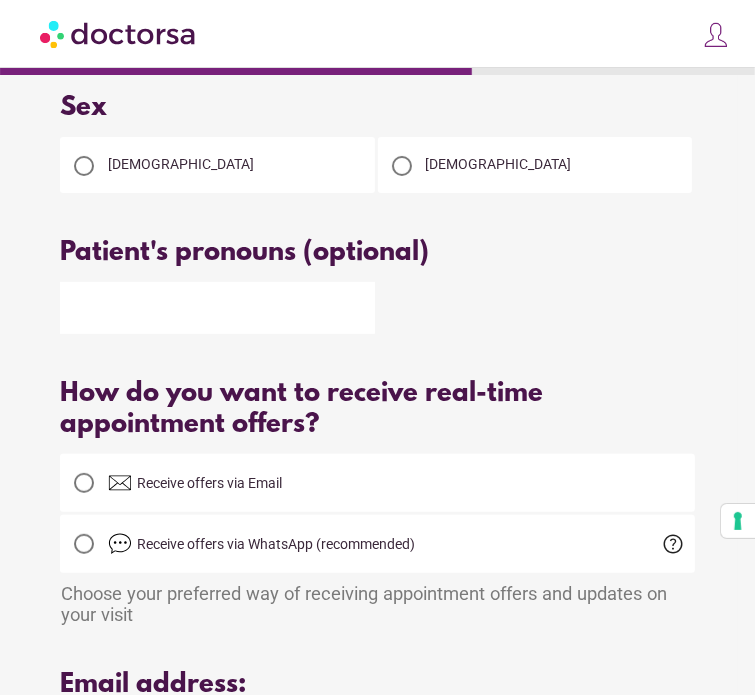 scroll, scrollTop: 248, scrollLeft: 0, axis: vertical 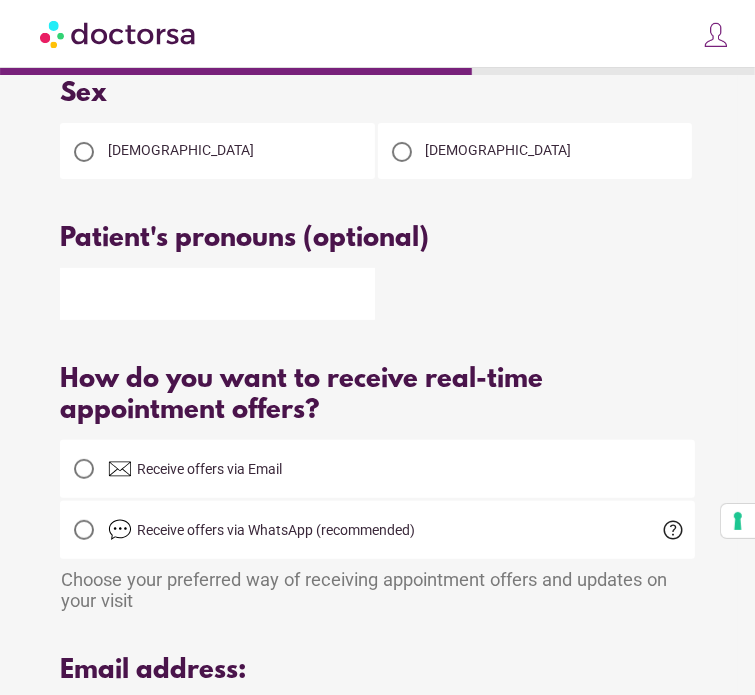 click at bounding box center [217, 294] 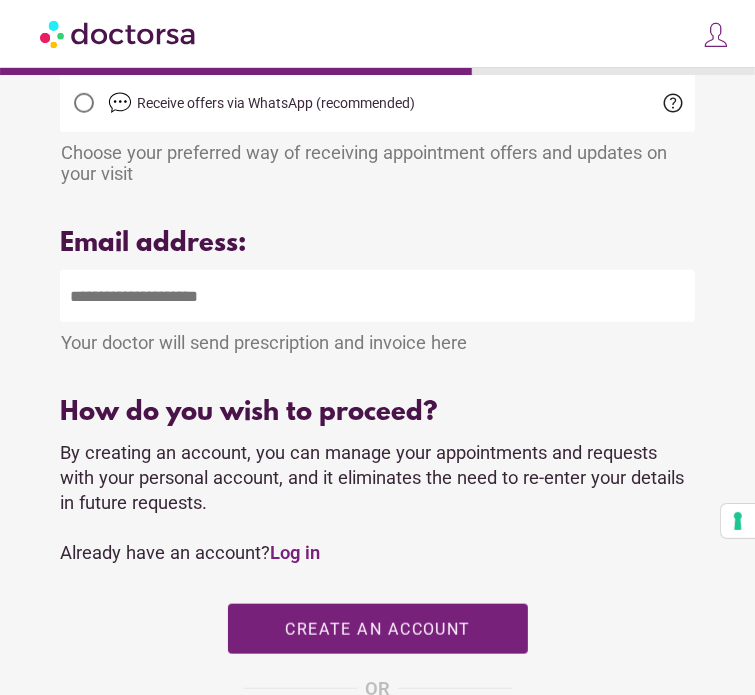 scroll, scrollTop: 696, scrollLeft: 0, axis: vertical 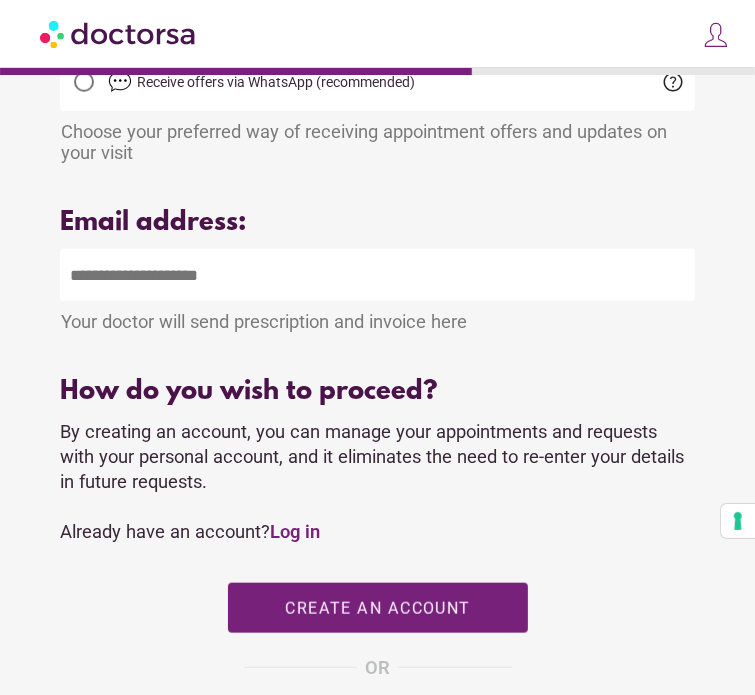 type on "**" 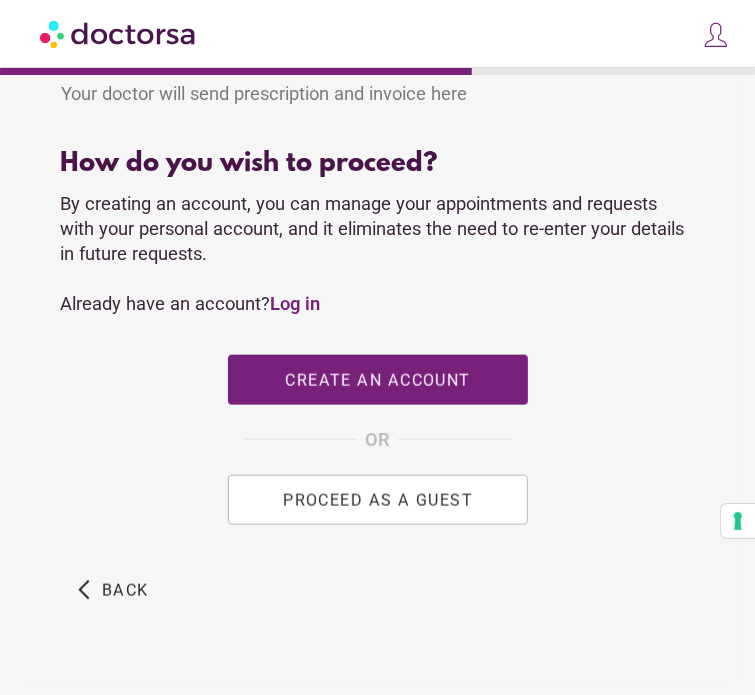 scroll, scrollTop: 971, scrollLeft: 0, axis: vertical 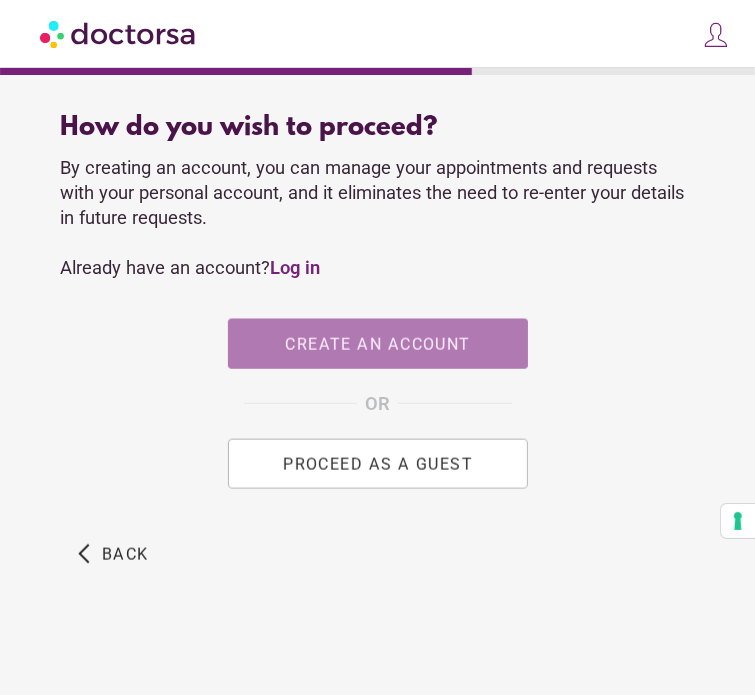 click on "Create an account" at bounding box center [377, 344] 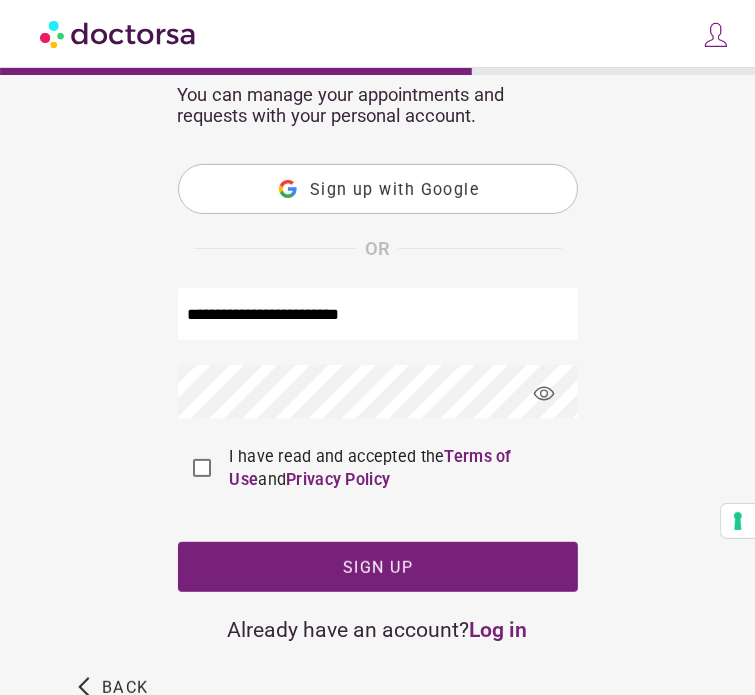 scroll, scrollTop: 218, scrollLeft: 0, axis: vertical 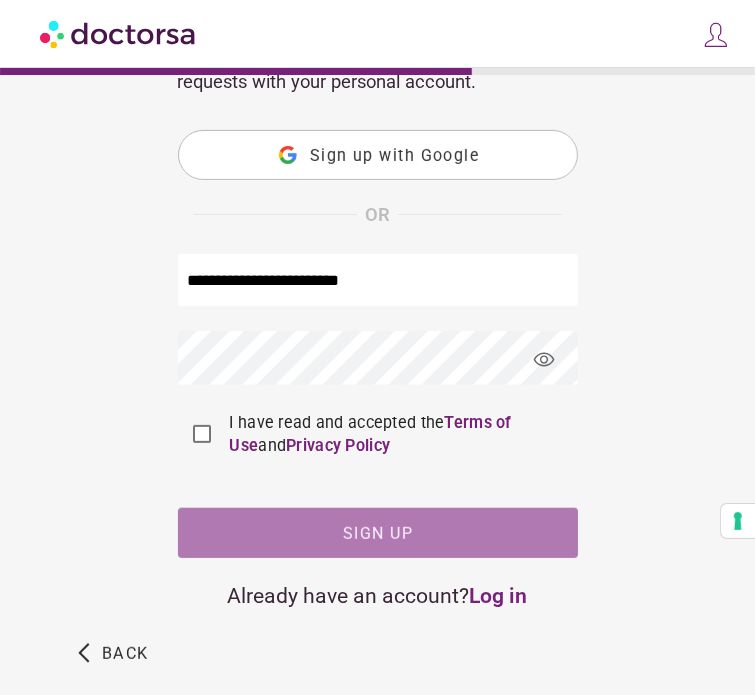 click at bounding box center (378, 533) 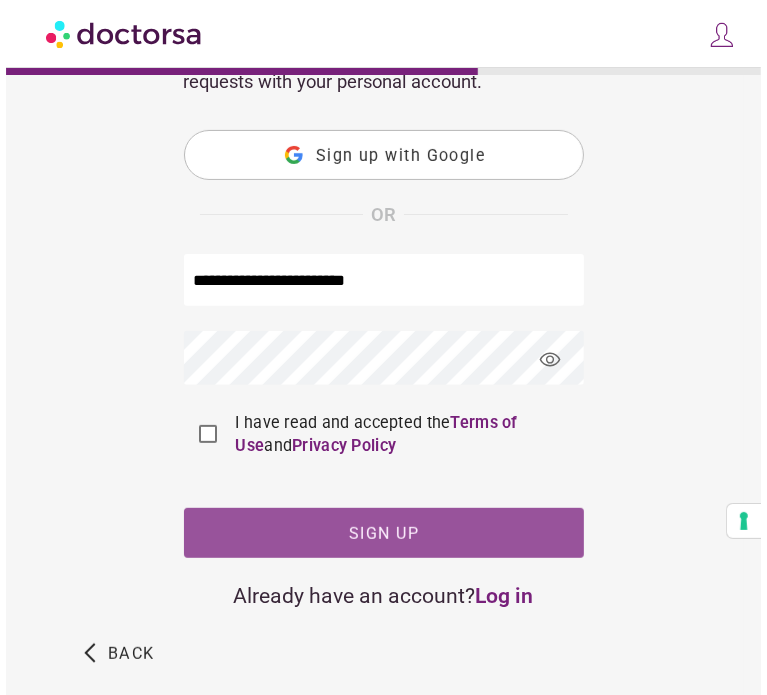scroll, scrollTop: 0, scrollLeft: 0, axis: both 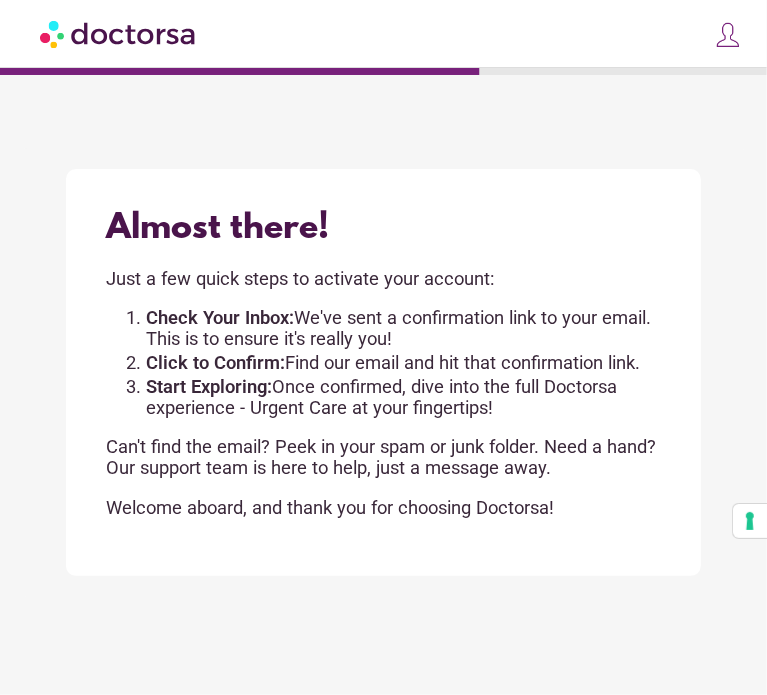 click at bounding box center [728, 35] 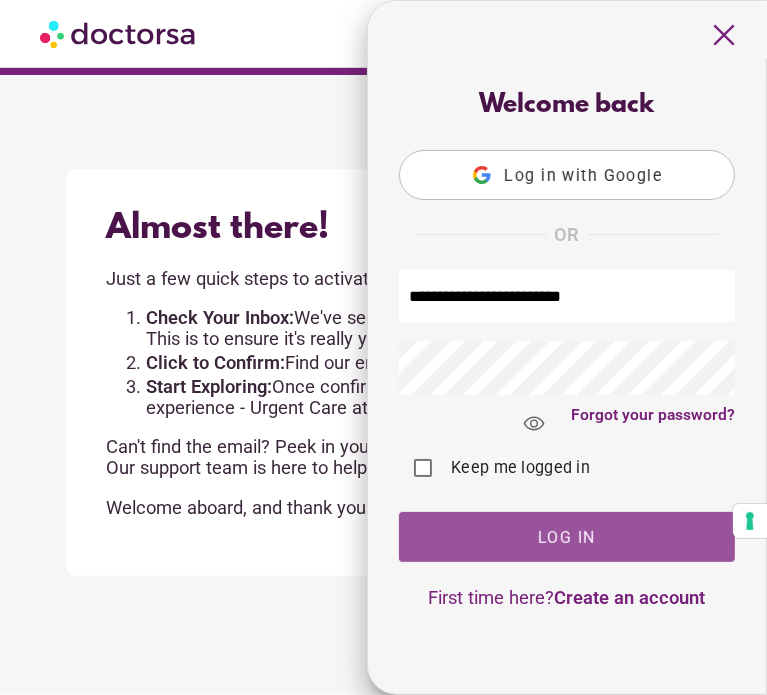 click at bounding box center [567, 537] 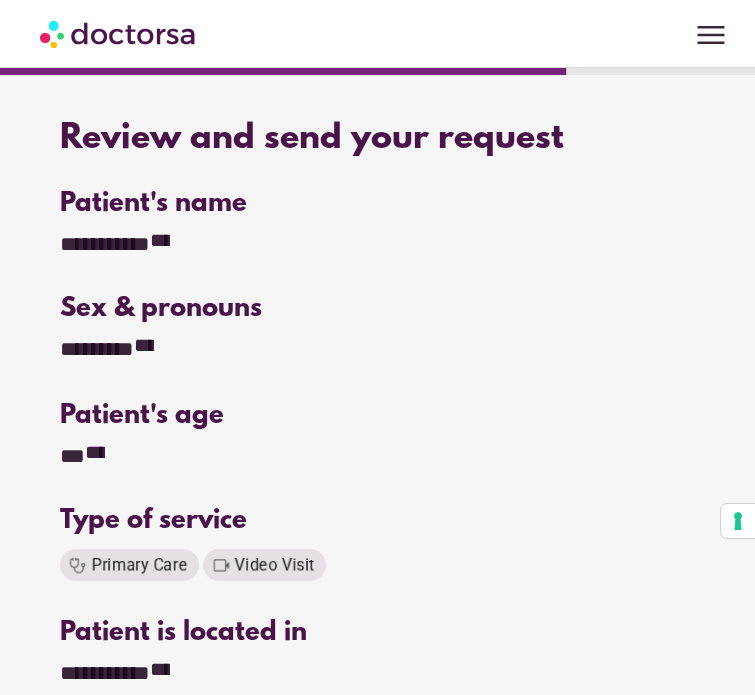 scroll, scrollTop: 0, scrollLeft: 0, axis: both 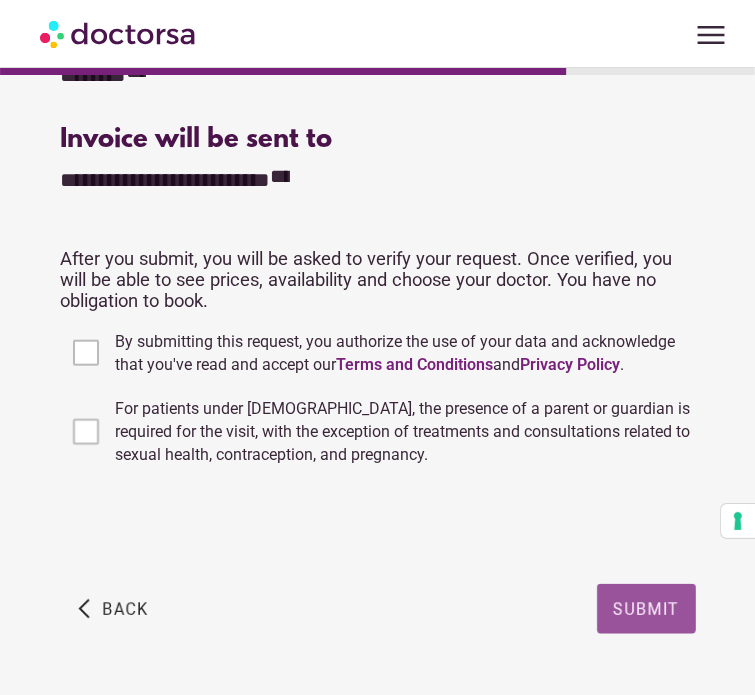 click at bounding box center [646, 609] 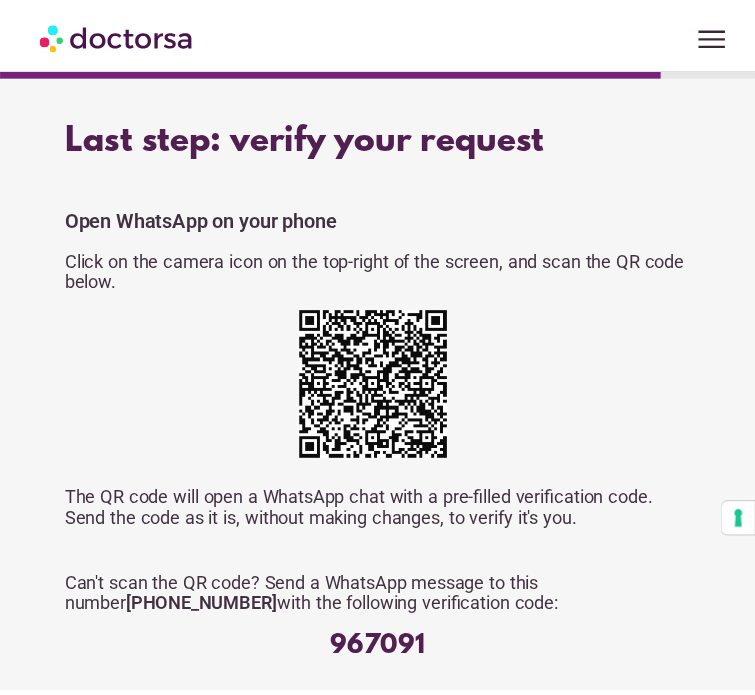scroll, scrollTop: 0, scrollLeft: 0, axis: both 